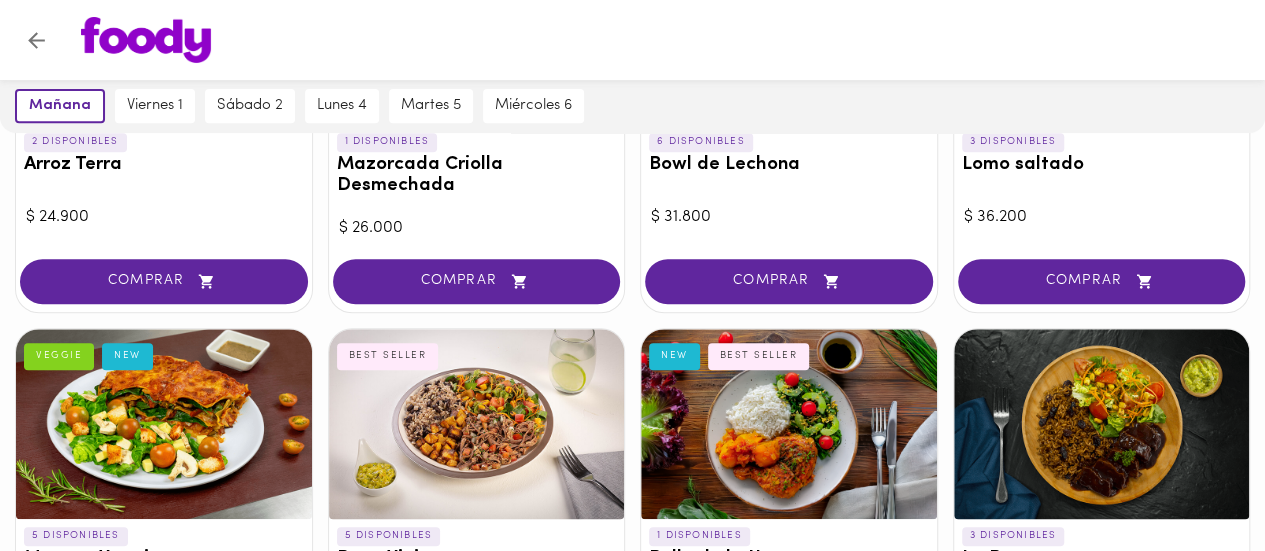 scroll, scrollTop: 0, scrollLeft: 0, axis: both 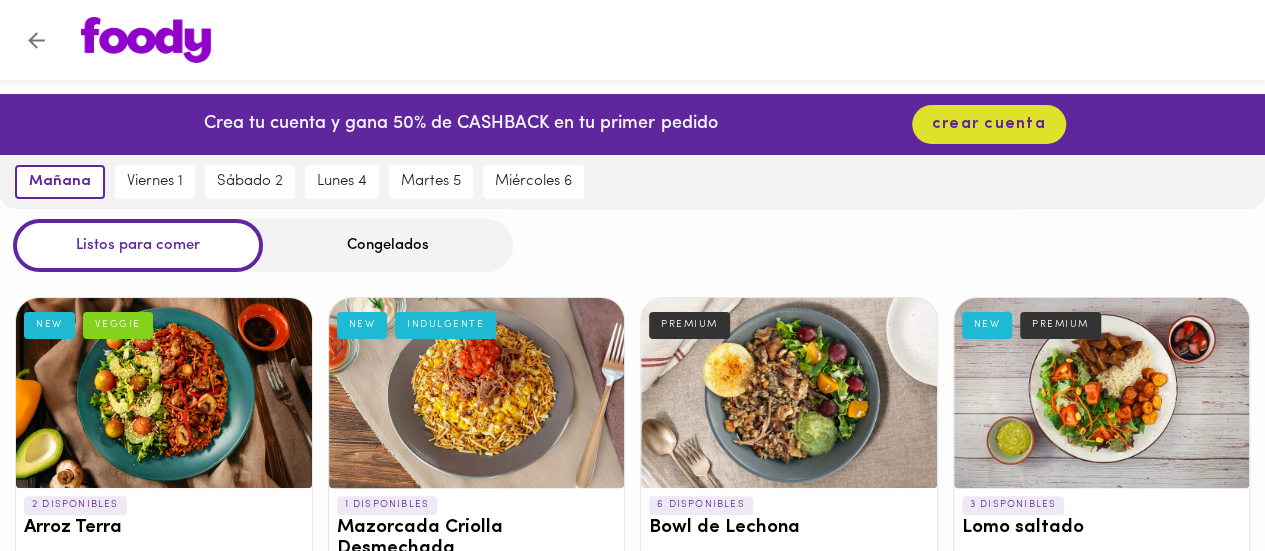 click on "Congelados" at bounding box center (388, 245) 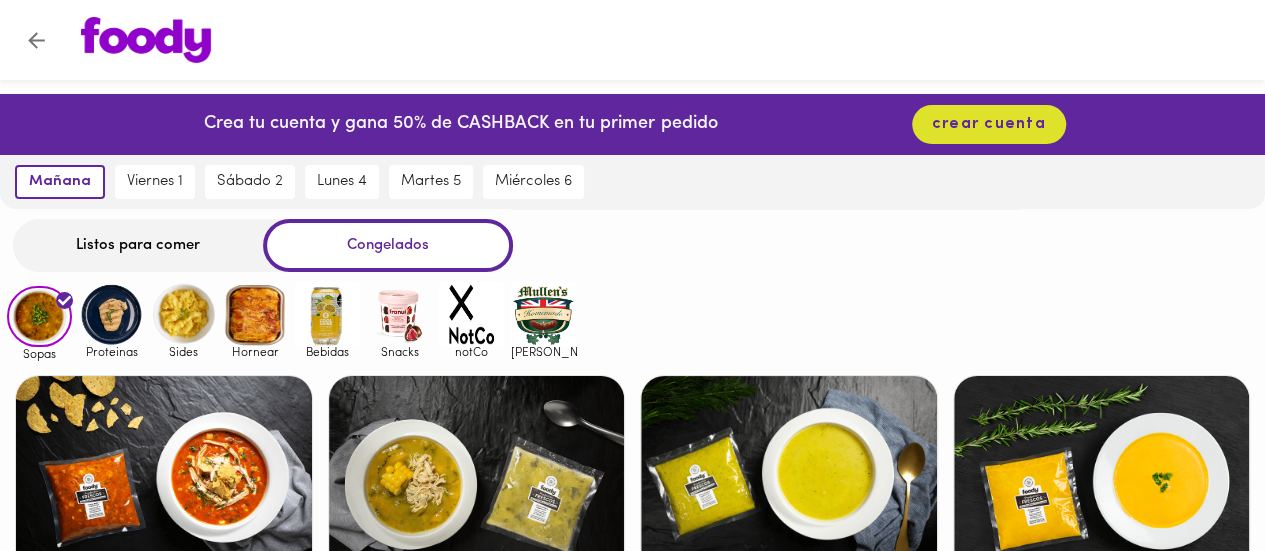 click on "Congelados" at bounding box center [388, 245] 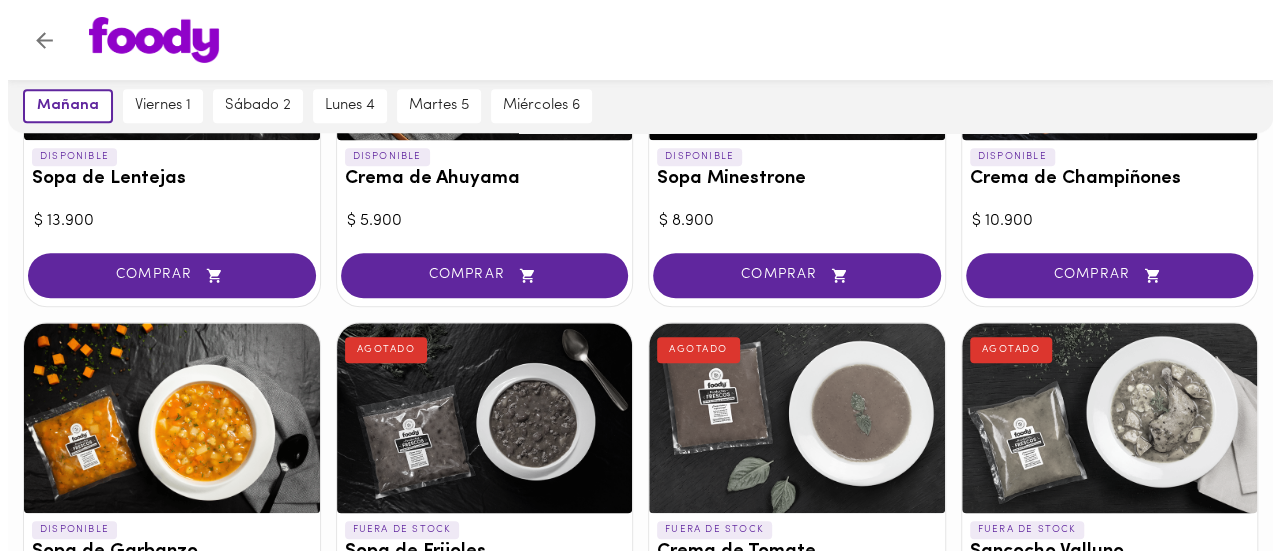 scroll, scrollTop: 600, scrollLeft: 0, axis: vertical 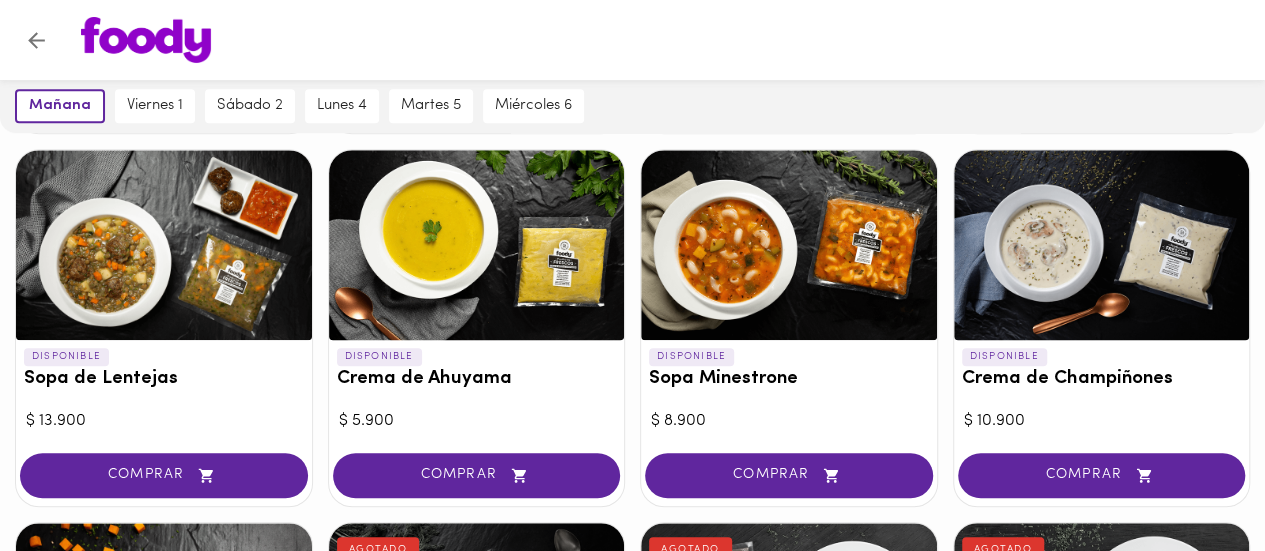click at bounding box center [789, 245] 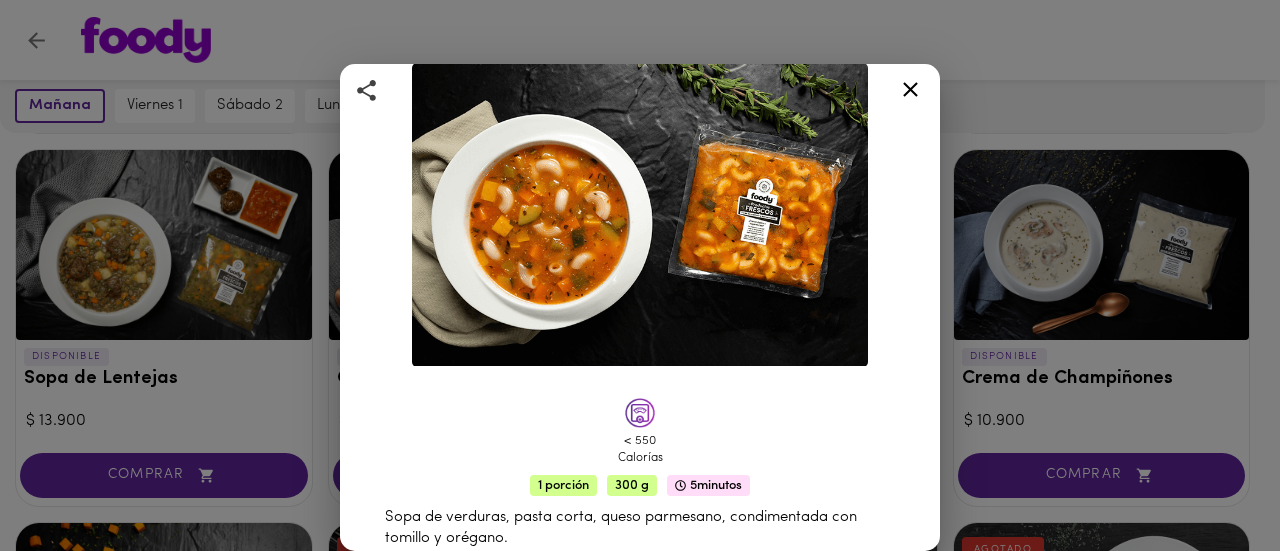 scroll, scrollTop: 400, scrollLeft: 0, axis: vertical 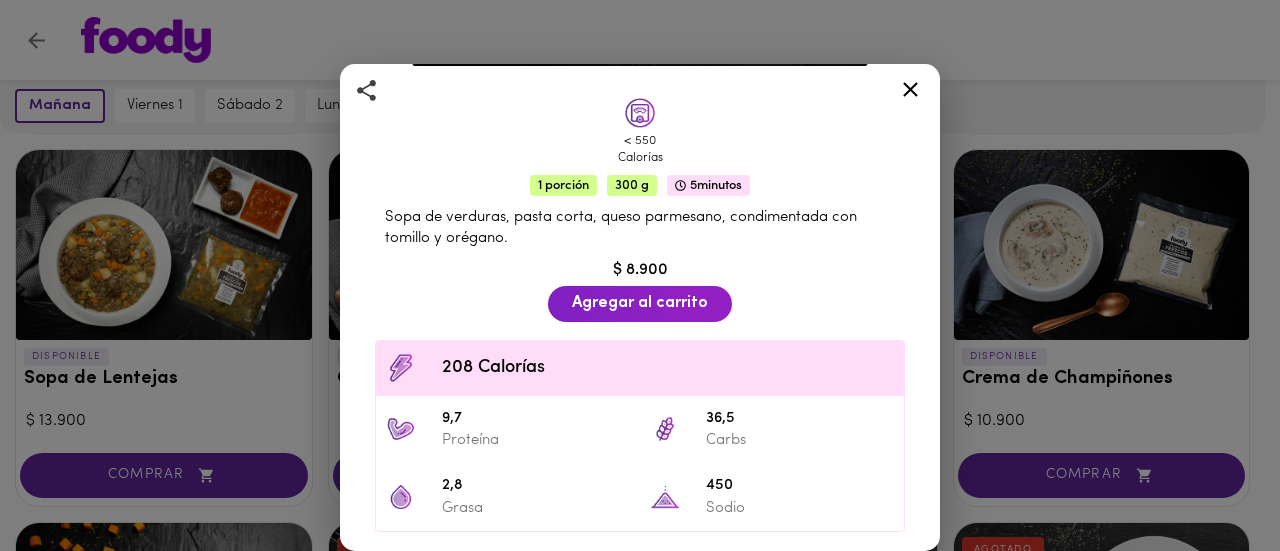 click 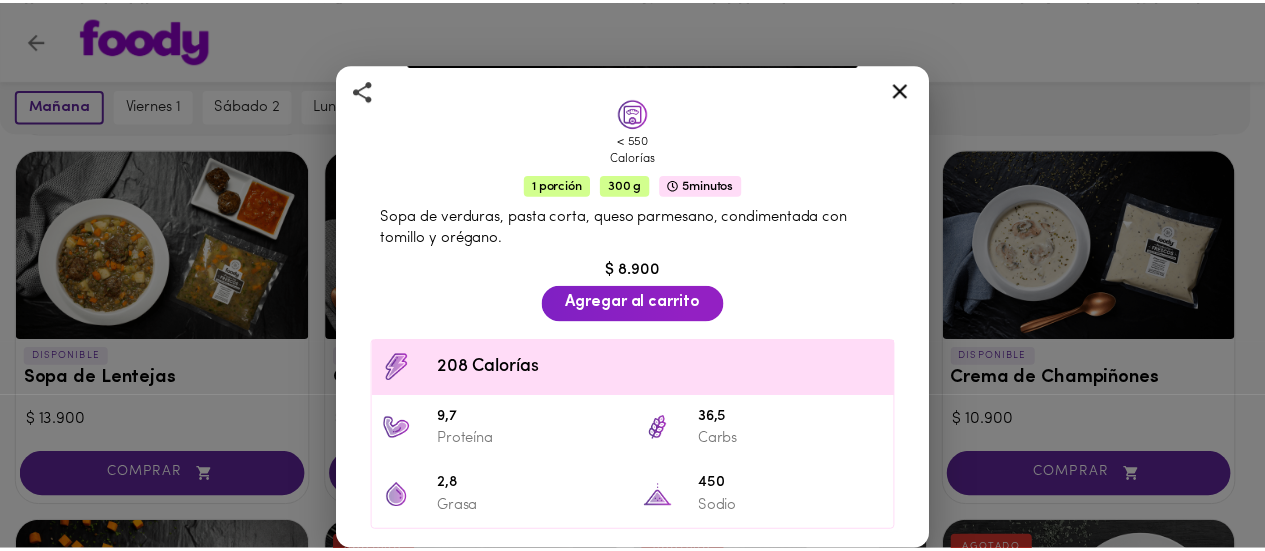 scroll, scrollTop: 0, scrollLeft: 0, axis: both 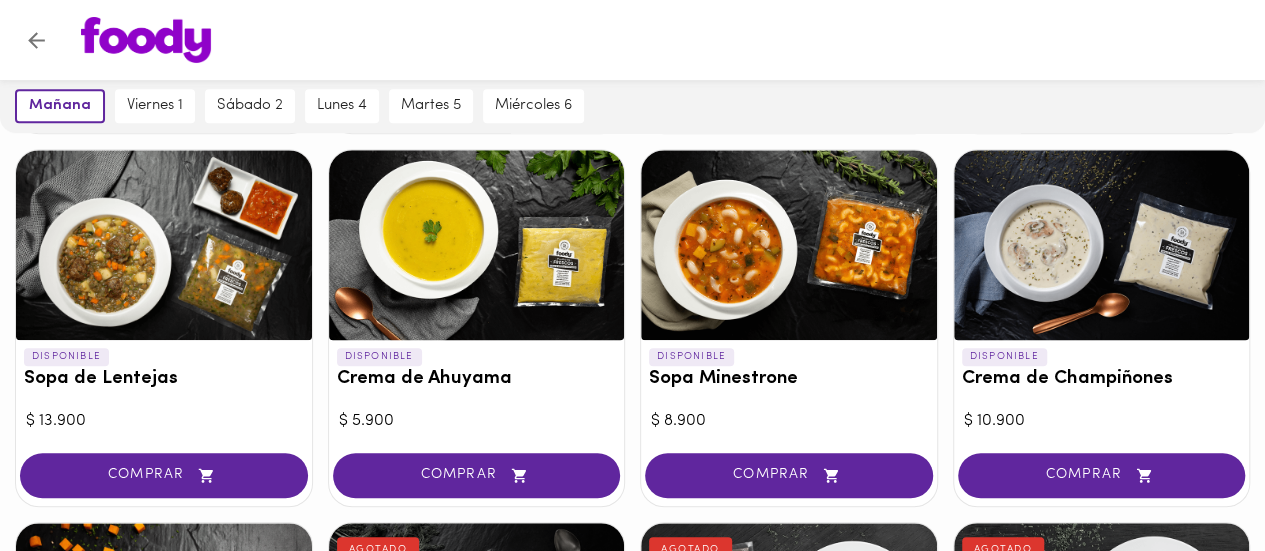click at bounding box center (1102, 245) 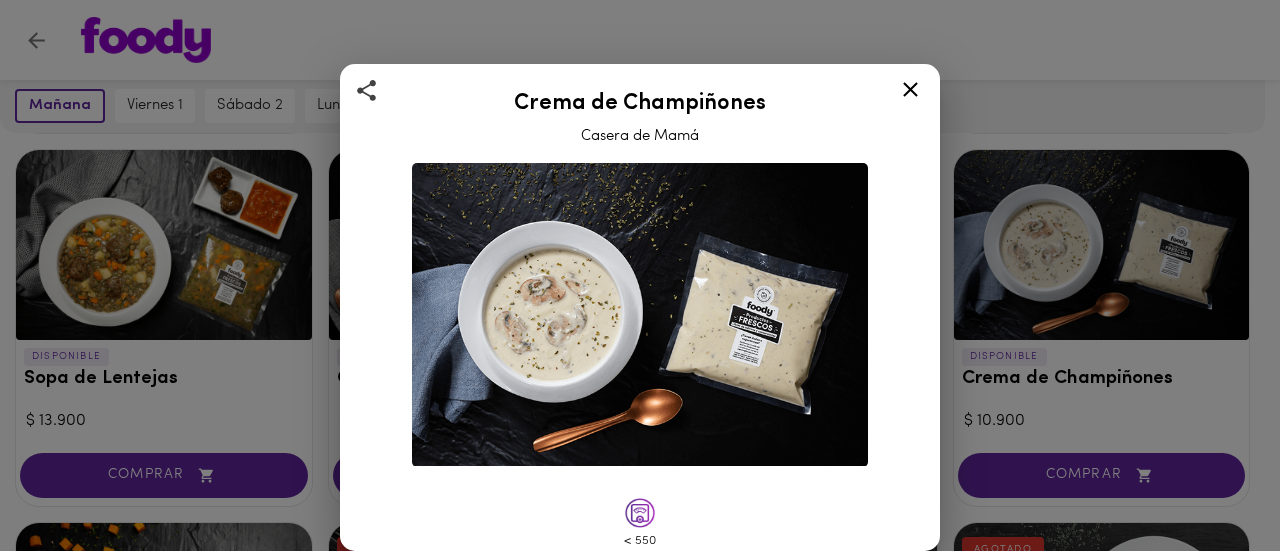 click 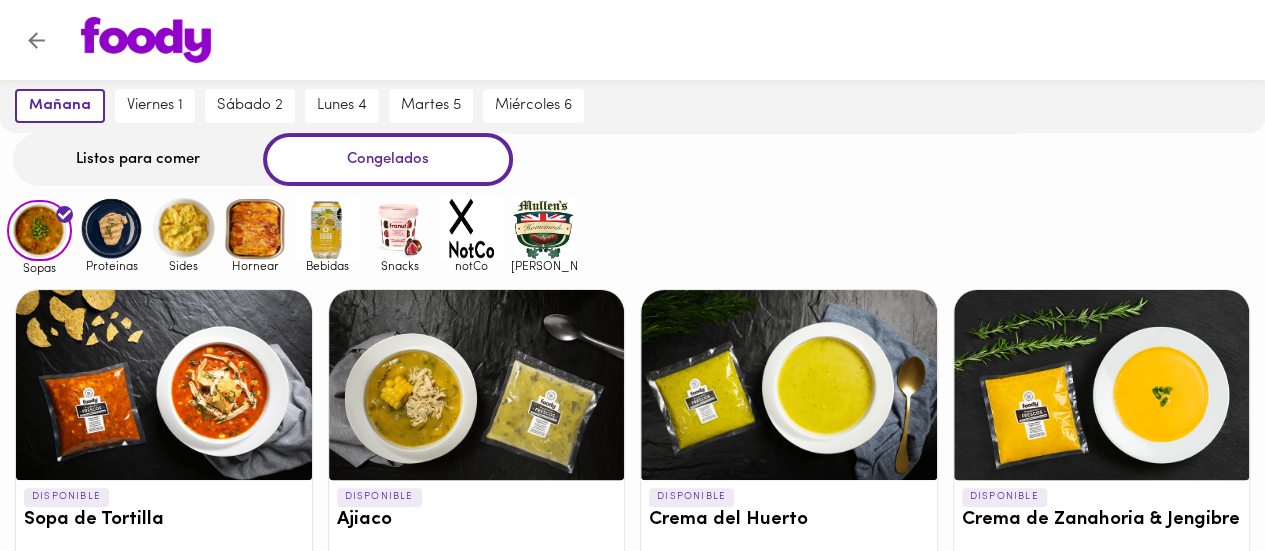 scroll, scrollTop: 0, scrollLeft: 0, axis: both 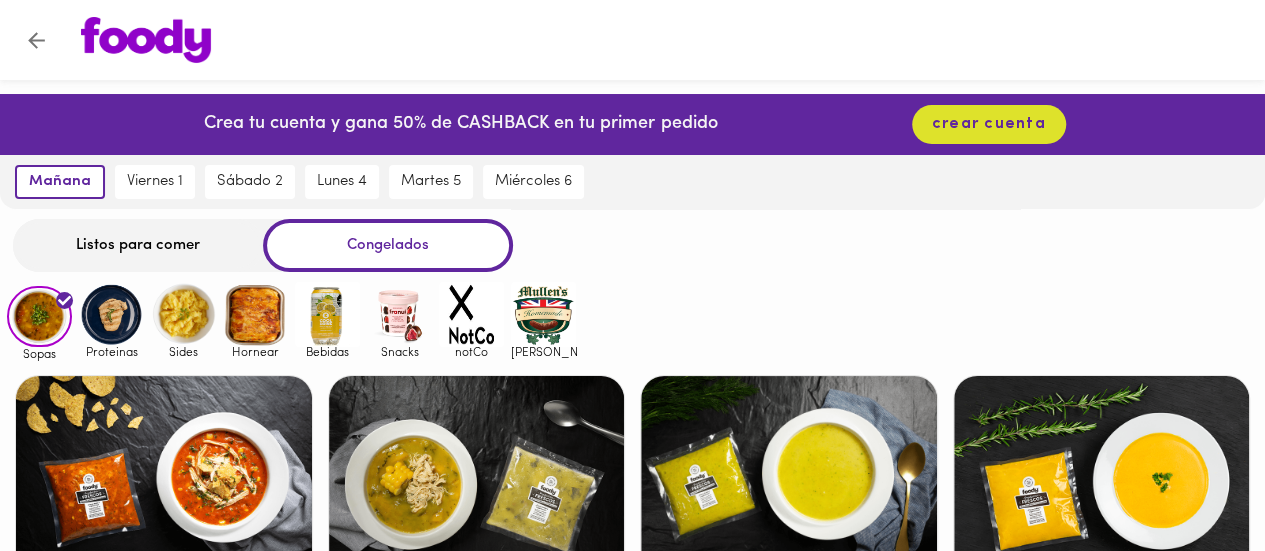 click at bounding box center (471, 314) 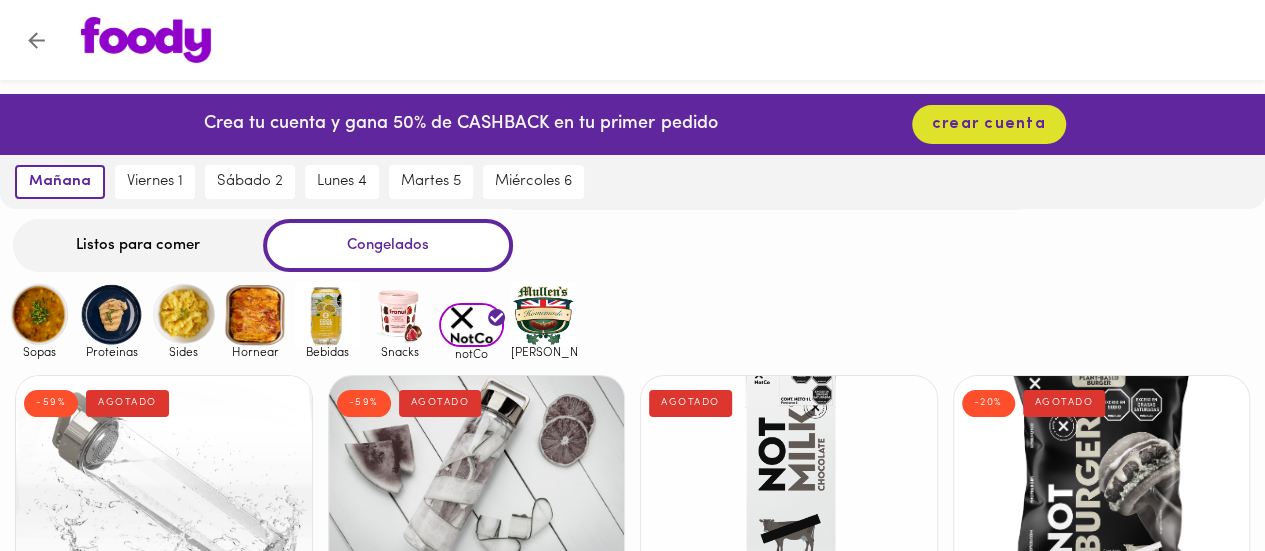 click at bounding box center [399, 314] 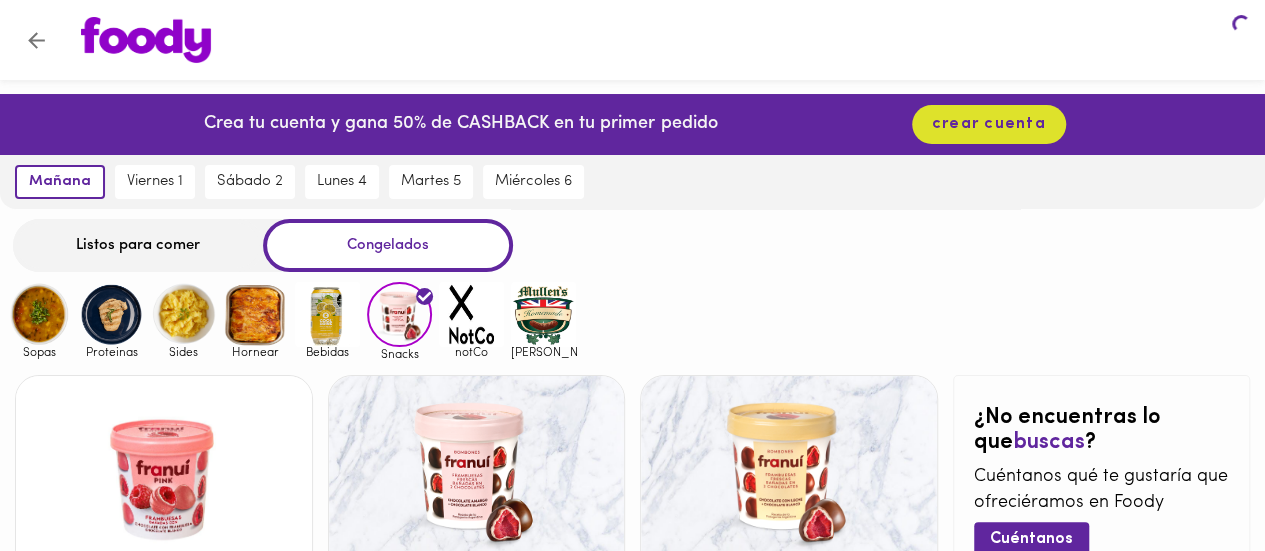 click at bounding box center (399, 314) 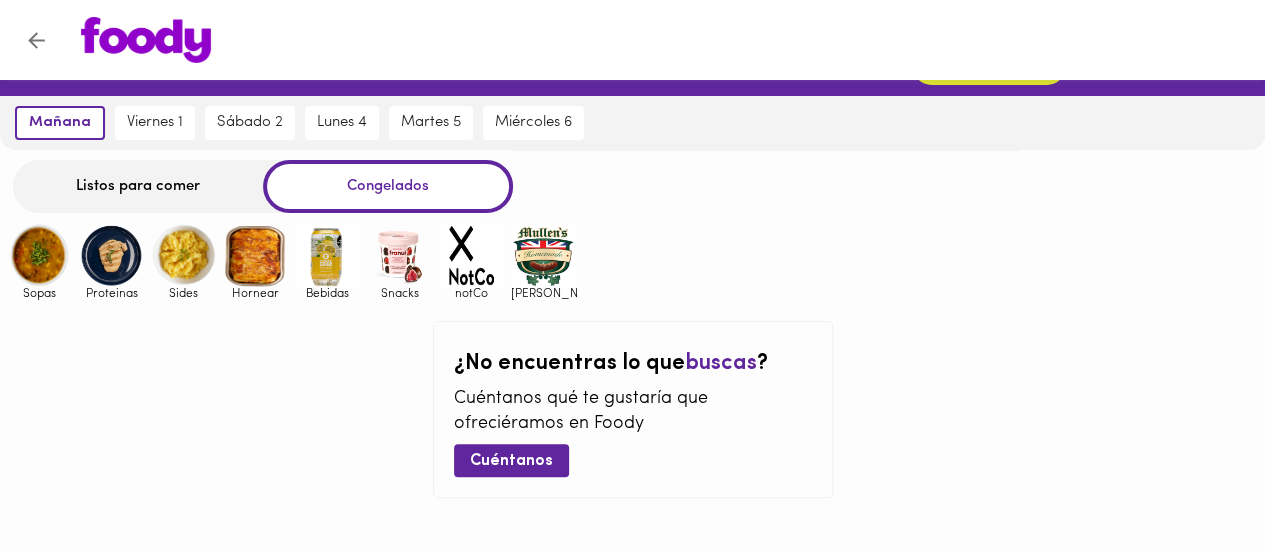 scroll, scrollTop: 100, scrollLeft: 0, axis: vertical 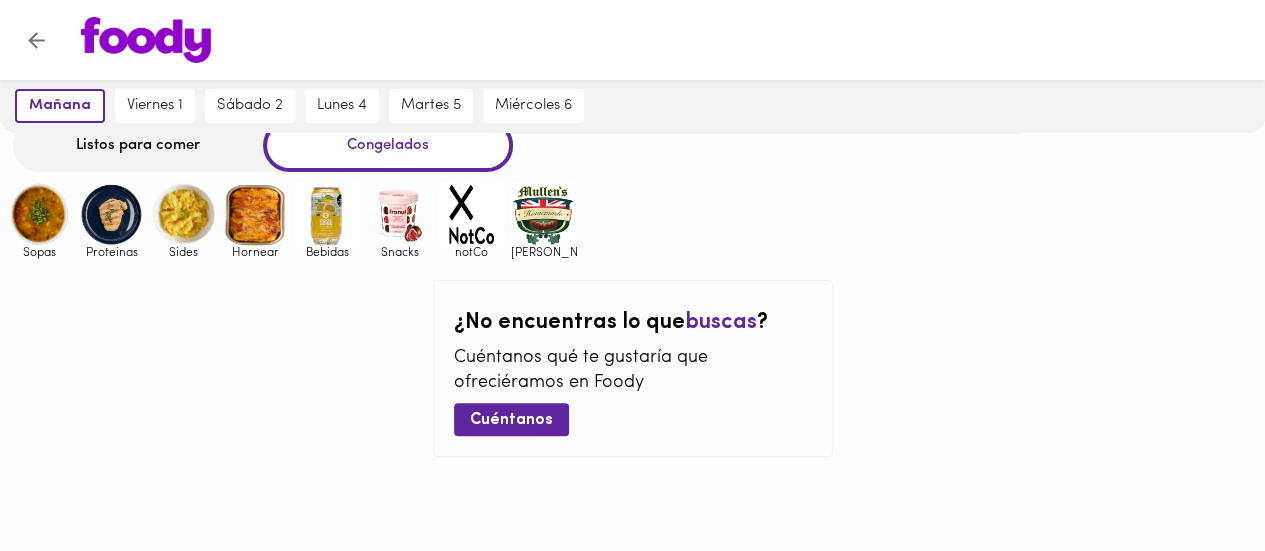 click at bounding box center (471, 214) 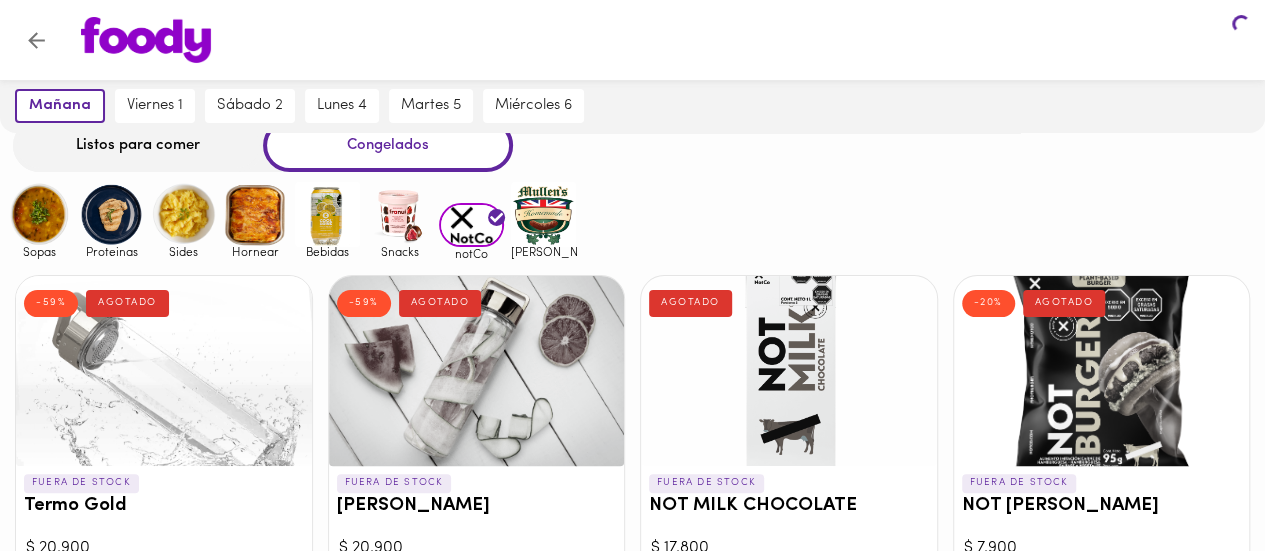 scroll, scrollTop: 0, scrollLeft: 0, axis: both 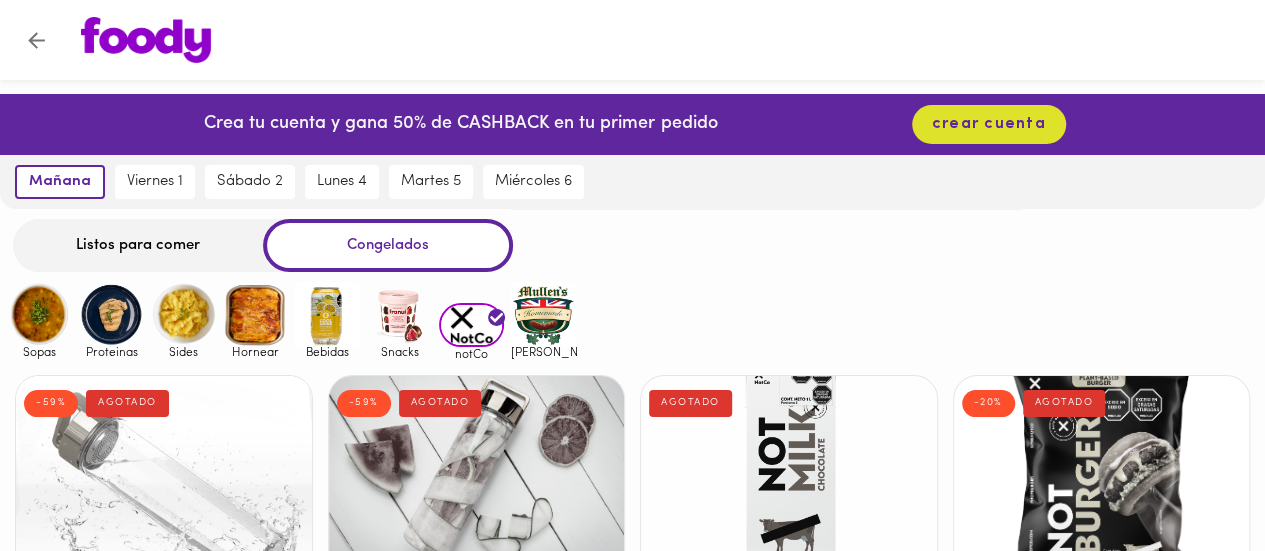 click at bounding box center (543, 314) 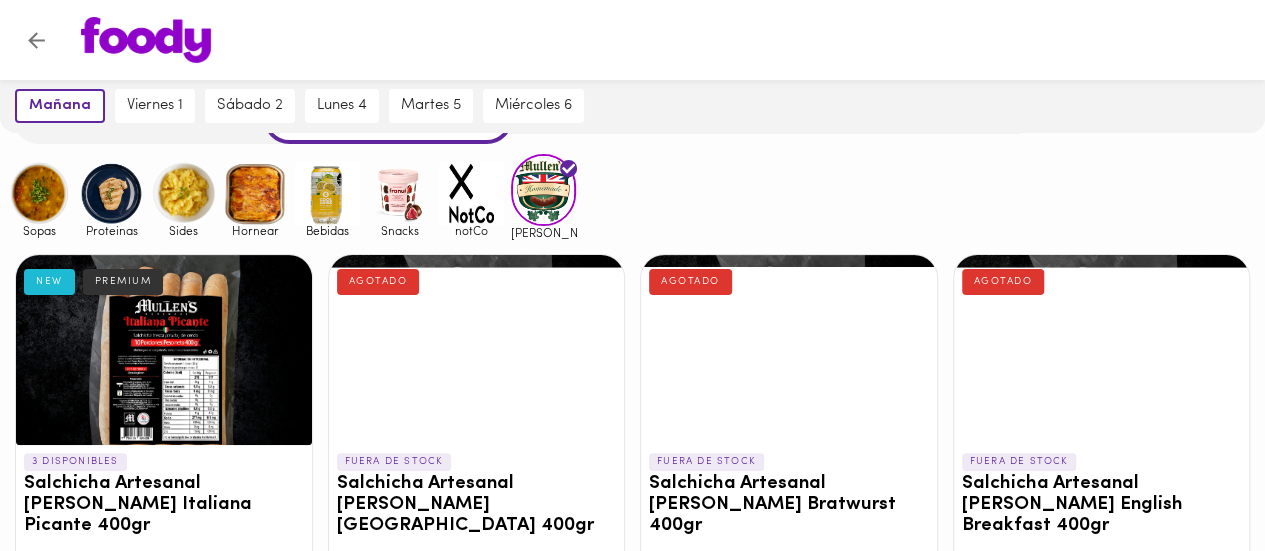 scroll, scrollTop: 100, scrollLeft: 0, axis: vertical 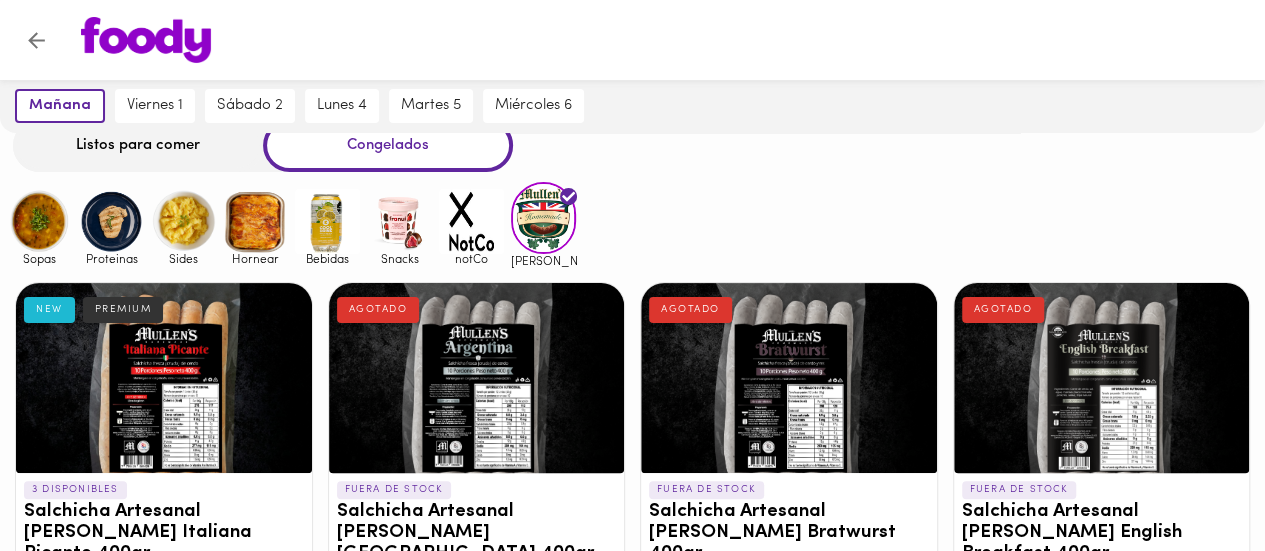 click at bounding box center [327, 221] 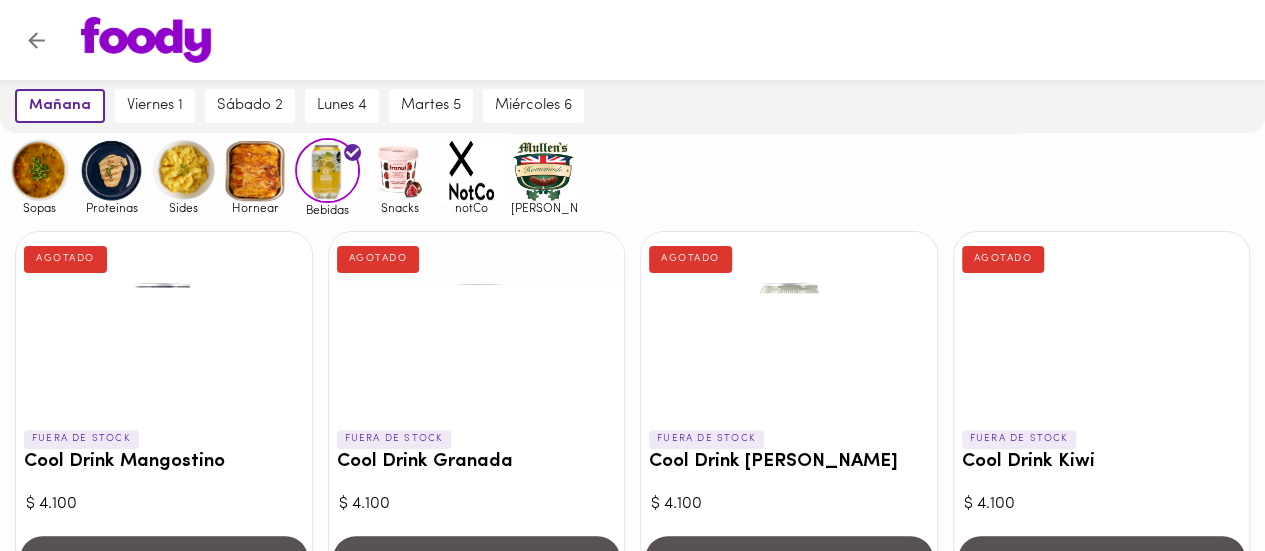 scroll, scrollTop: 100, scrollLeft: 0, axis: vertical 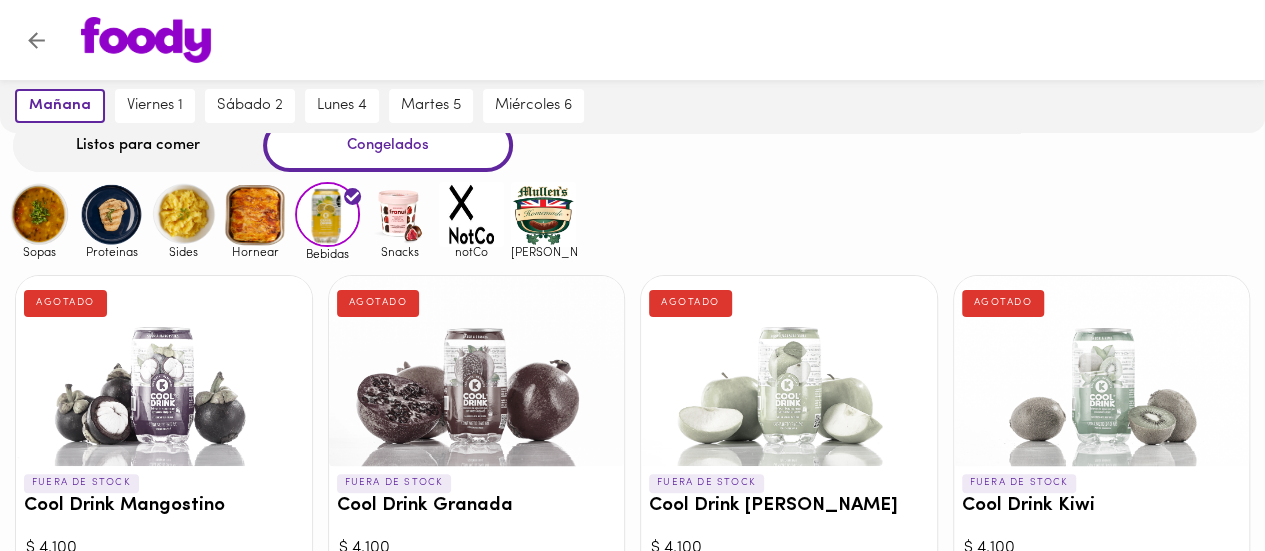 click at bounding box center (255, 214) 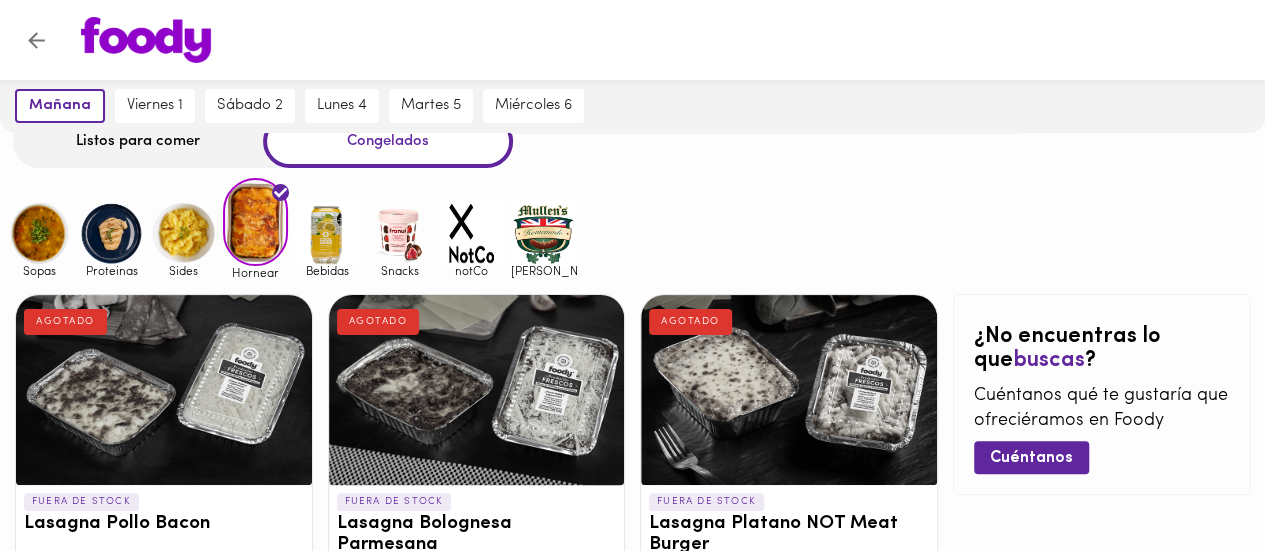 scroll, scrollTop: 200, scrollLeft: 0, axis: vertical 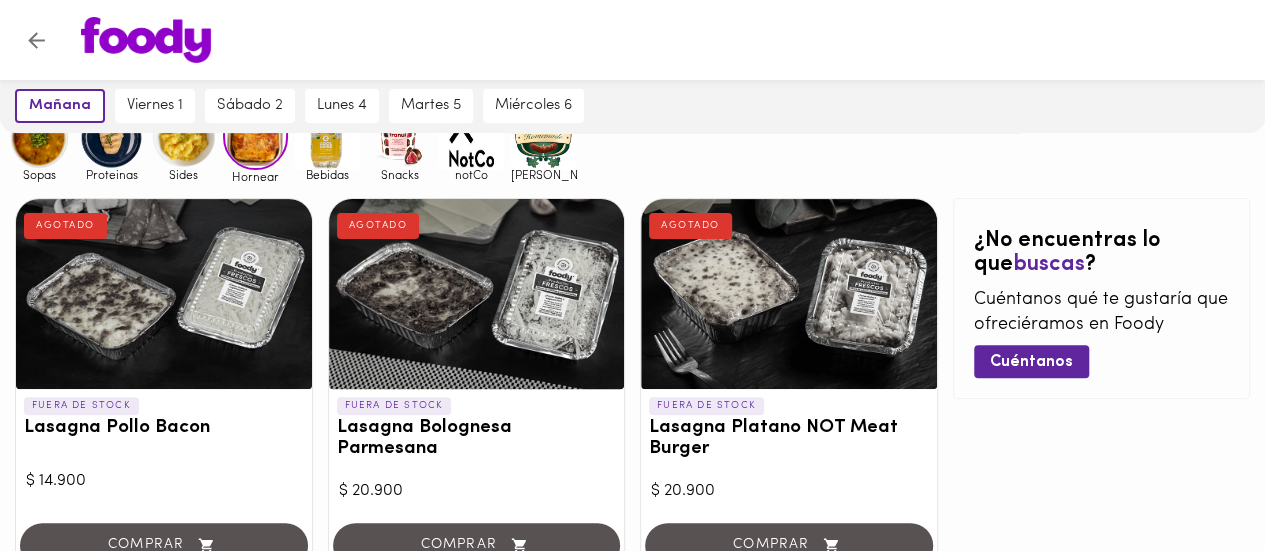 click at bounding box center (183, 137) 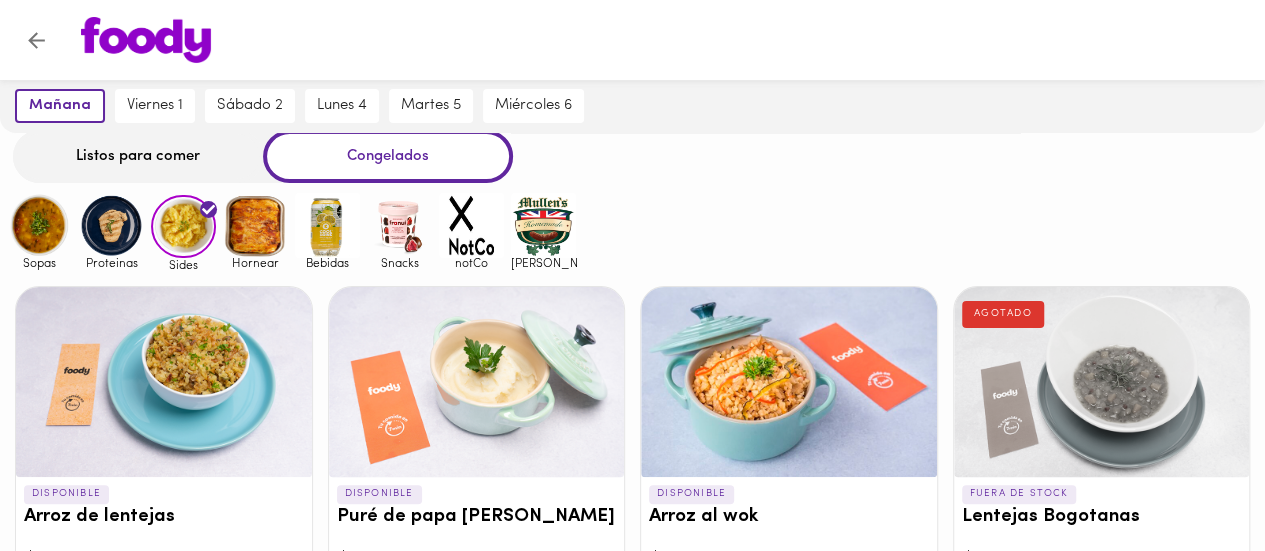 scroll, scrollTop: 0, scrollLeft: 0, axis: both 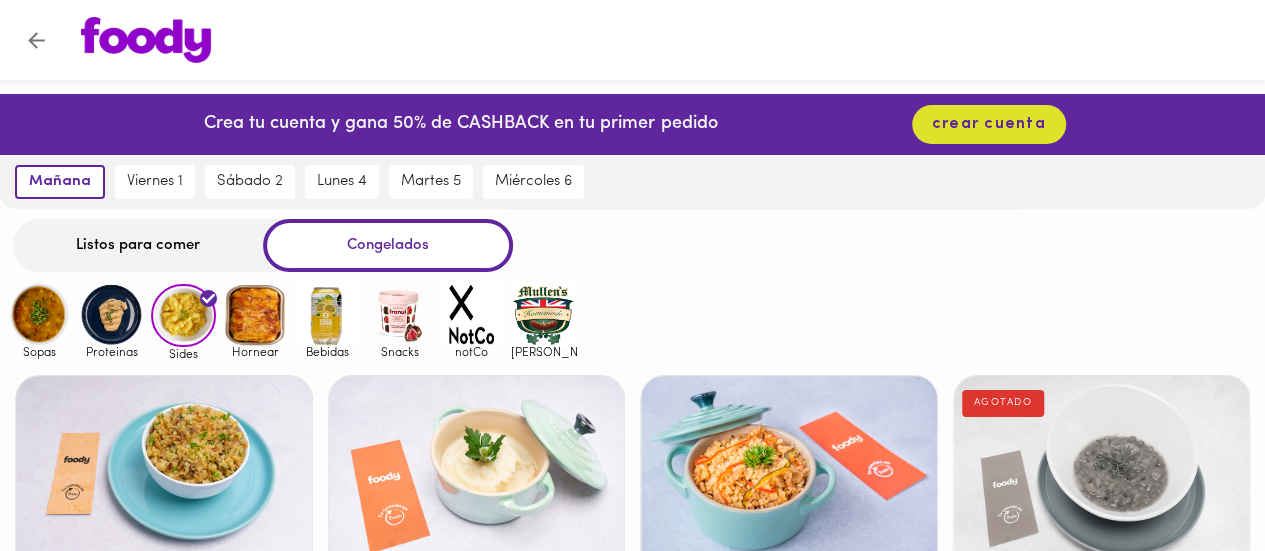 click at bounding box center (111, 314) 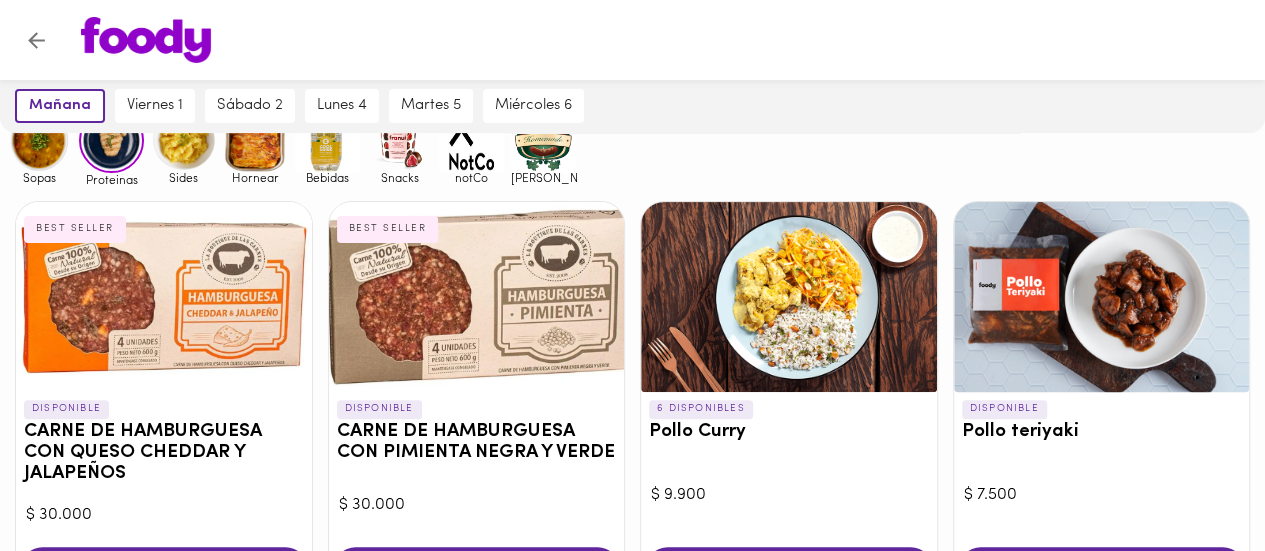 scroll, scrollTop: 0, scrollLeft: 0, axis: both 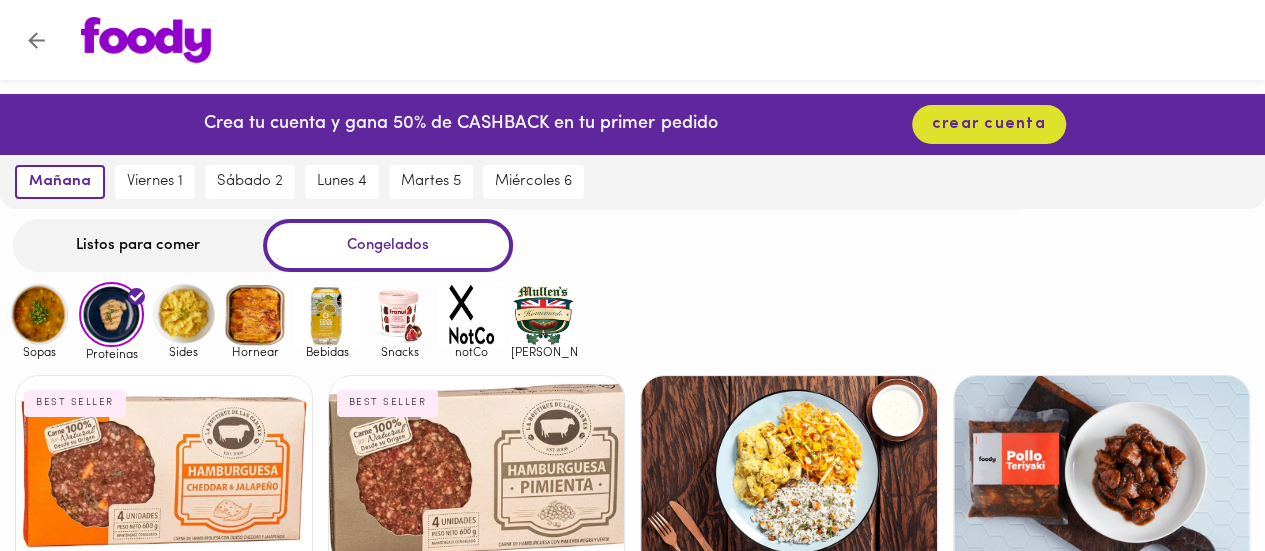 click at bounding box center [39, 314] 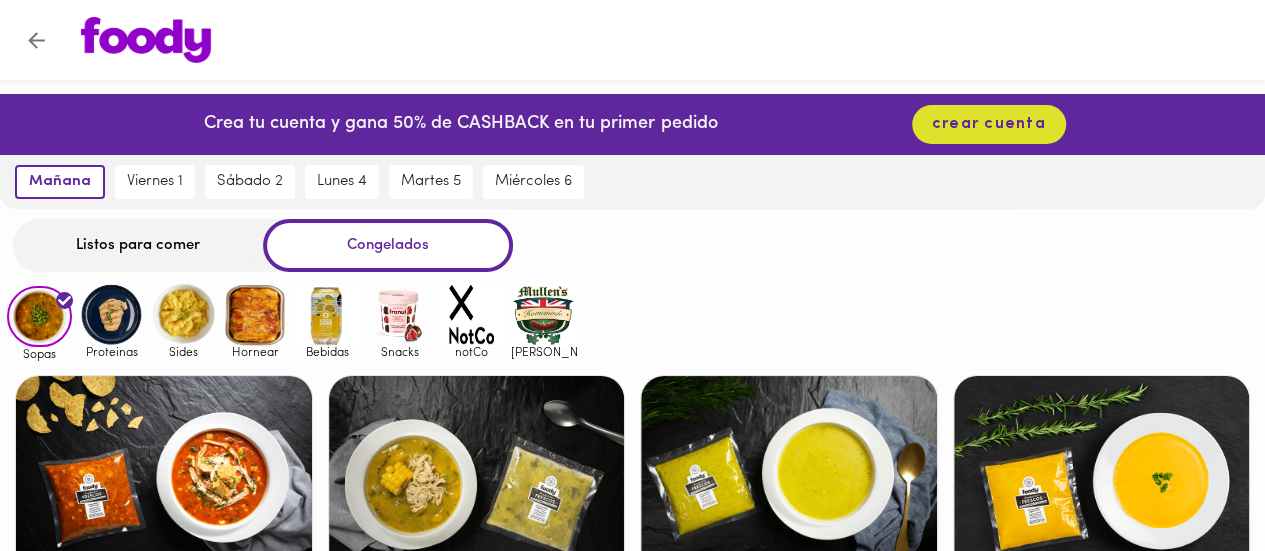 click on "Listos para comer" at bounding box center (138, 245) 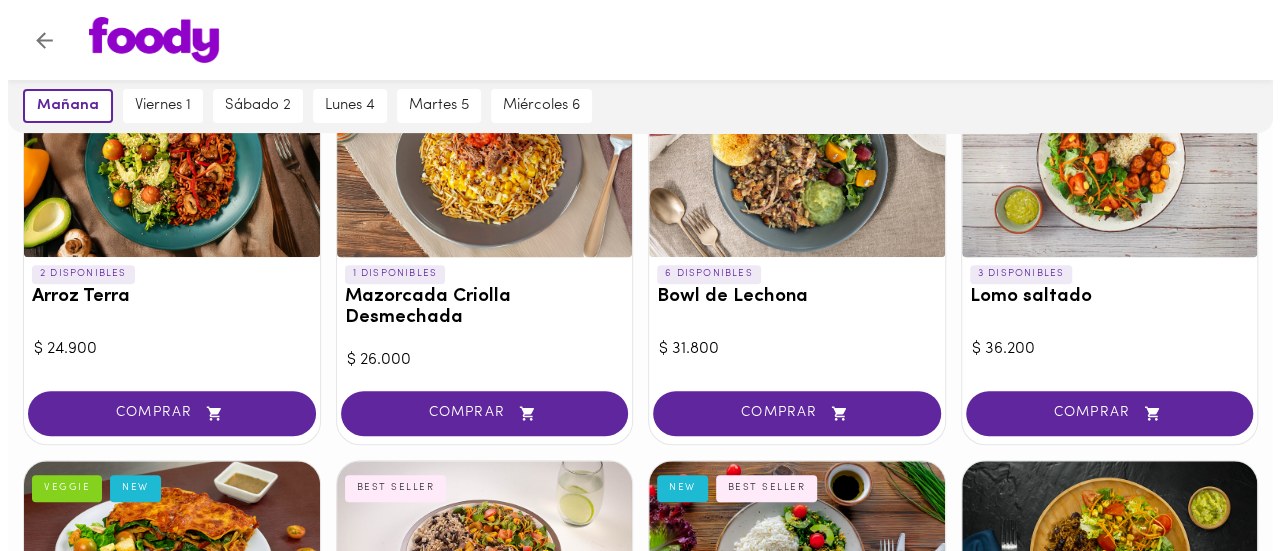 scroll, scrollTop: 200, scrollLeft: 0, axis: vertical 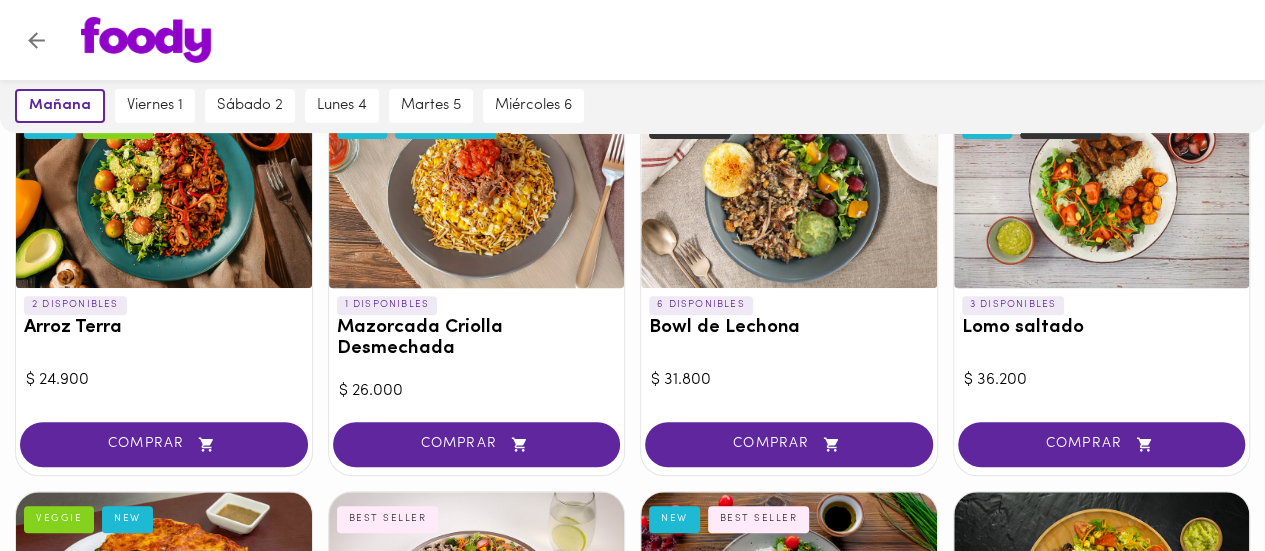 click at bounding box center [164, 193] 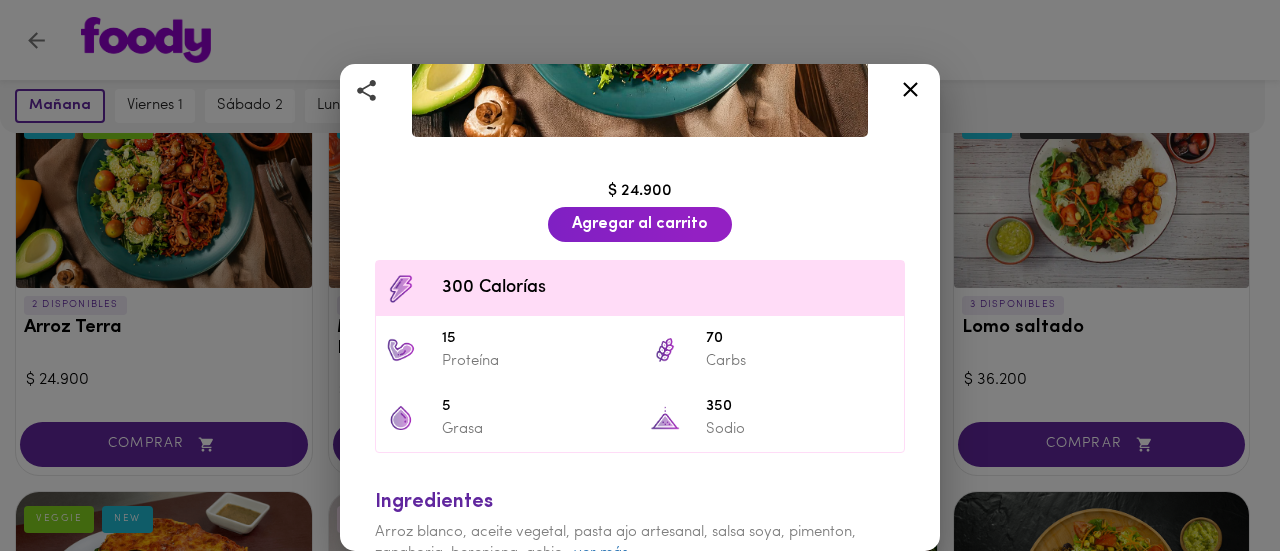 scroll, scrollTop: 362, scrollLeft: 0, axis: vertical 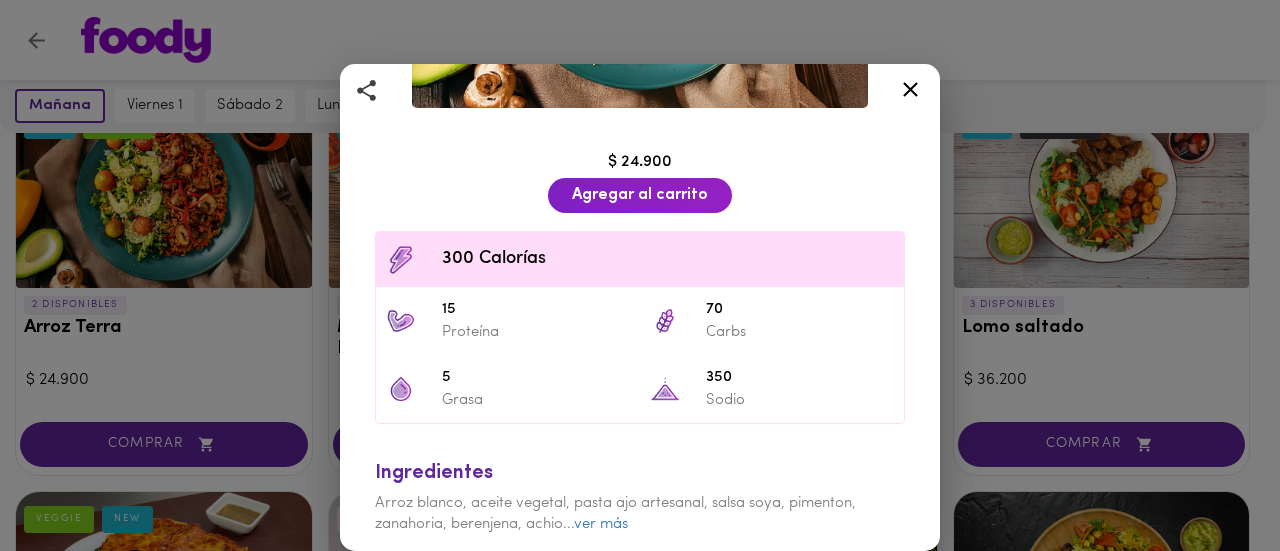 click 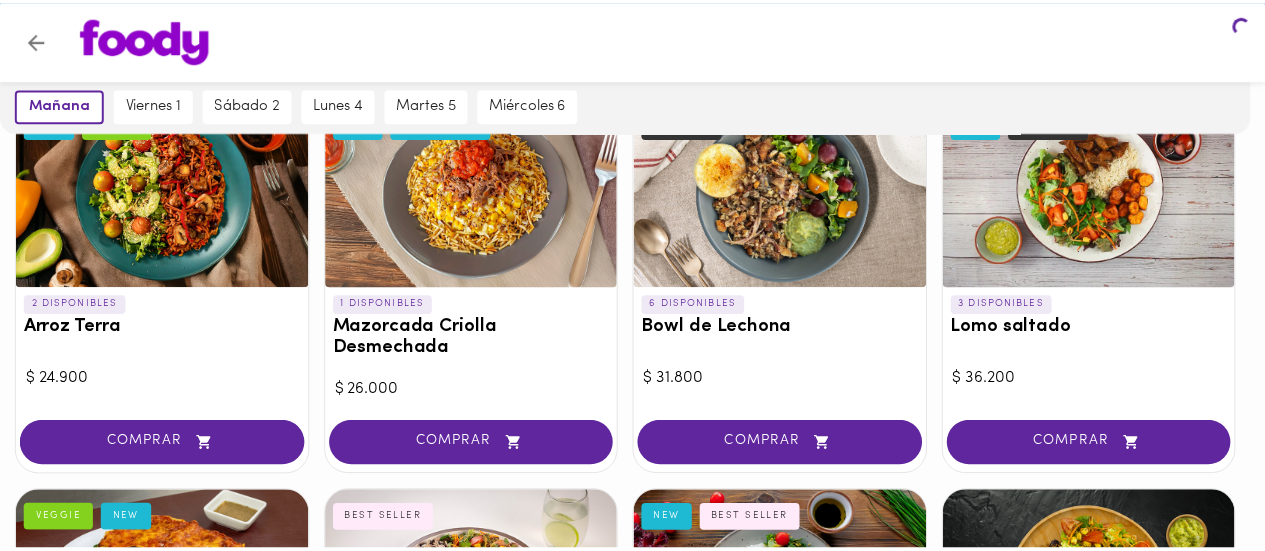 scroll, scrollTop: 0, scrollLeft: 0, axis: both 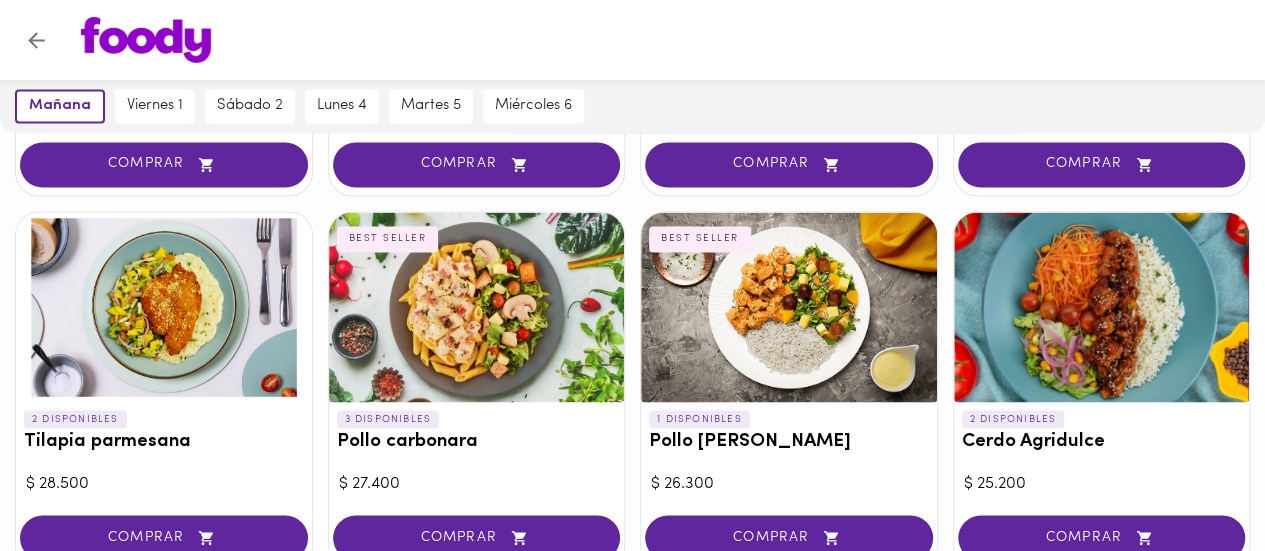 click at bounding box center [477, 307] 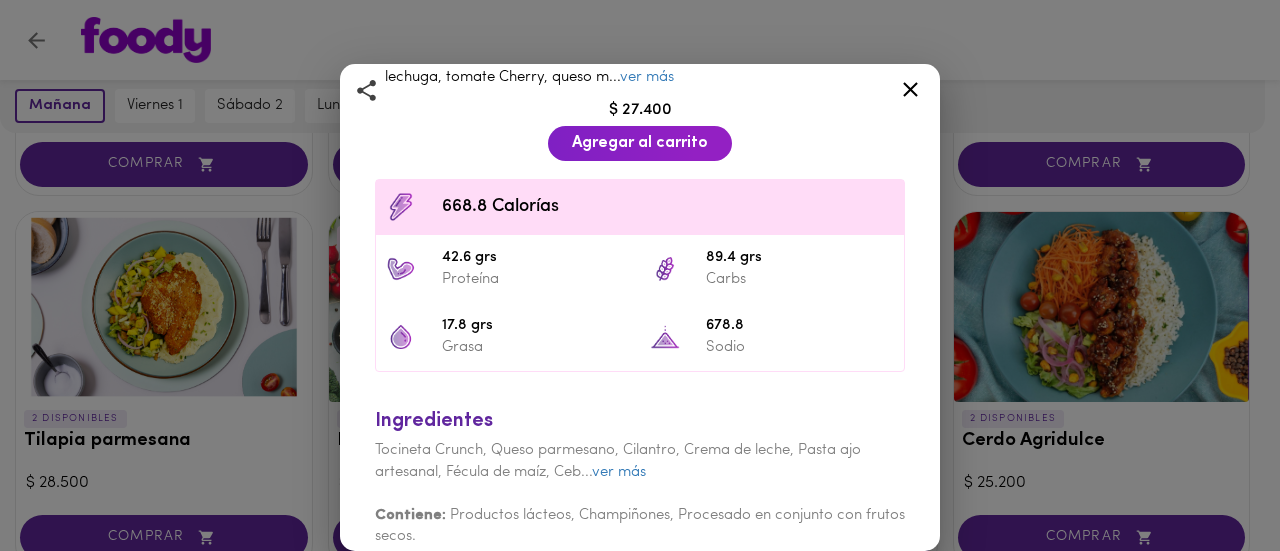scroll, scrollTop: 466, scrollLeft: 0, axis: vertical 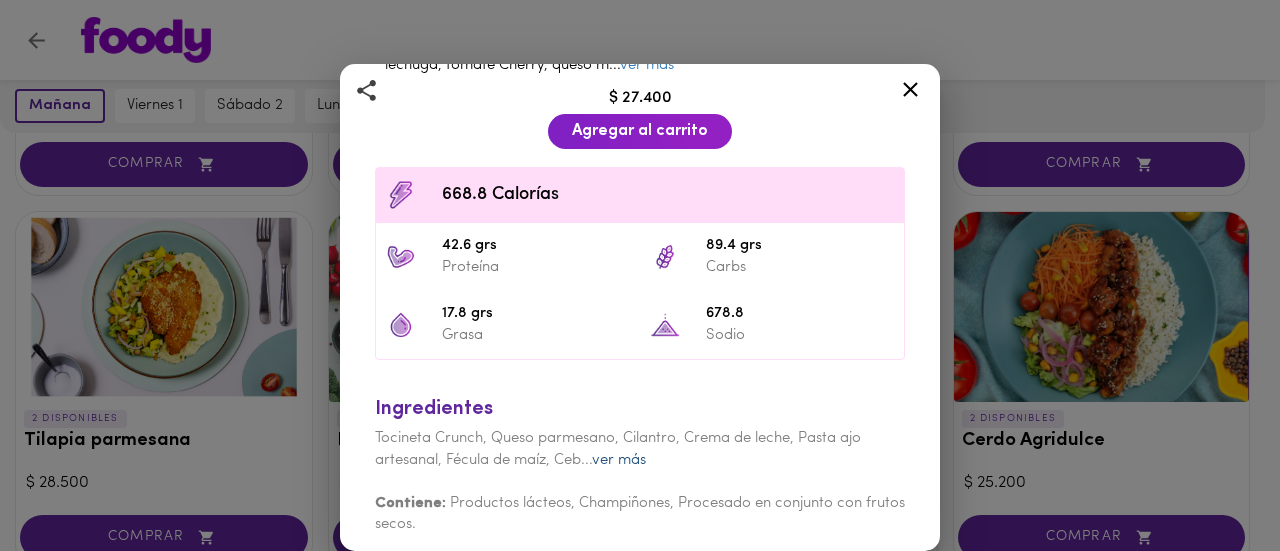 click on "ver más" at bounding box center [619, 460] 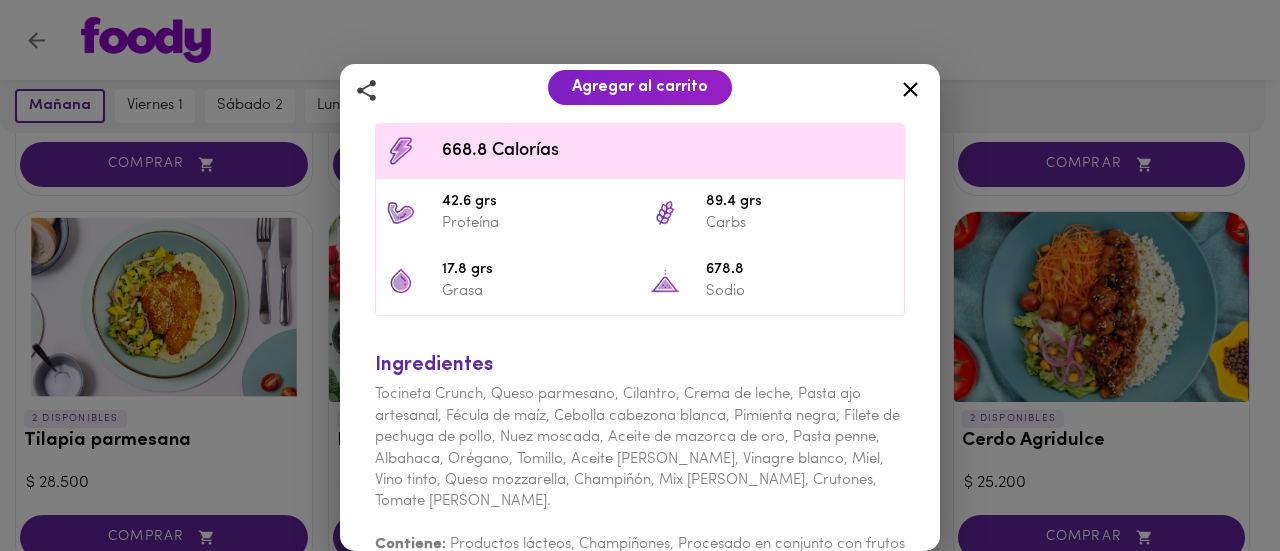 scroll, scrollTop: 552, scrollLeft: 0, axis: vertical 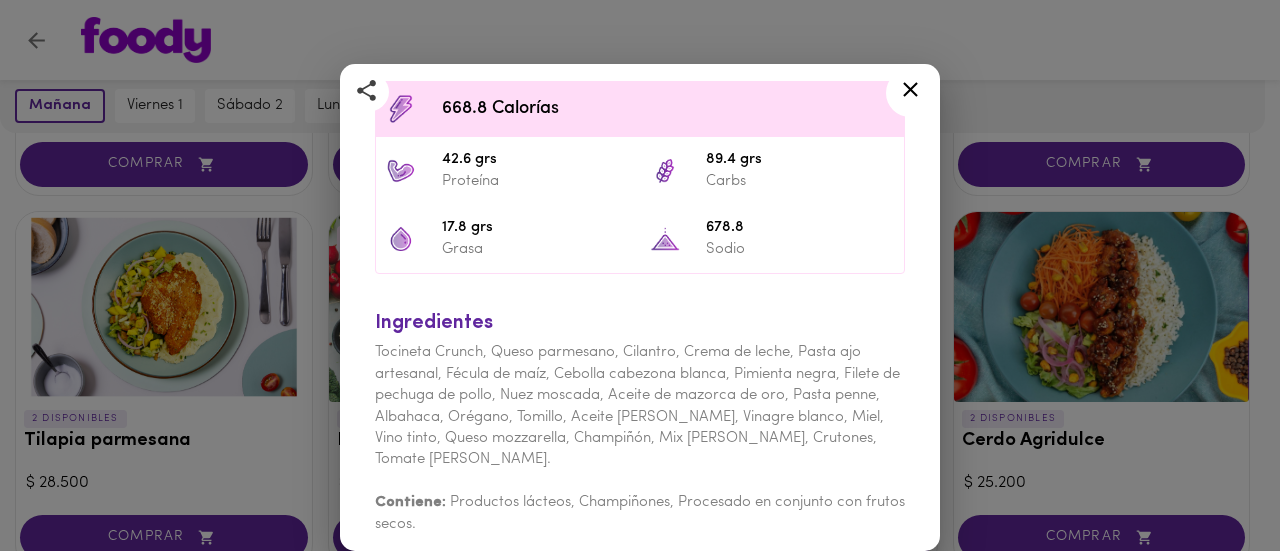 click at bounding box center (910, 93) 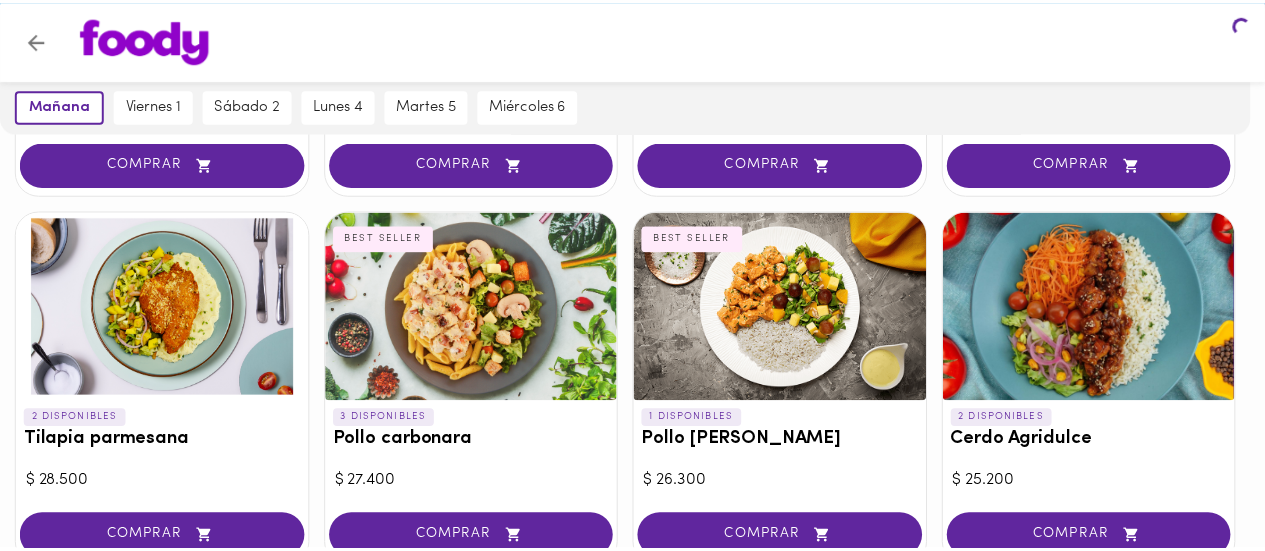 scroll 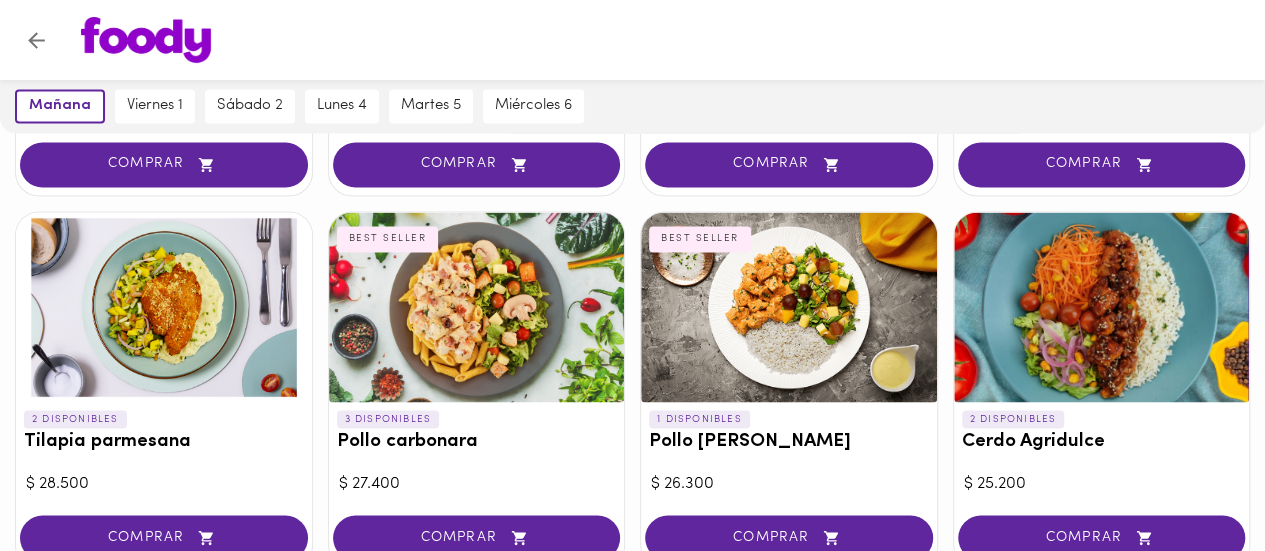 click at bounding box center (789, 307) 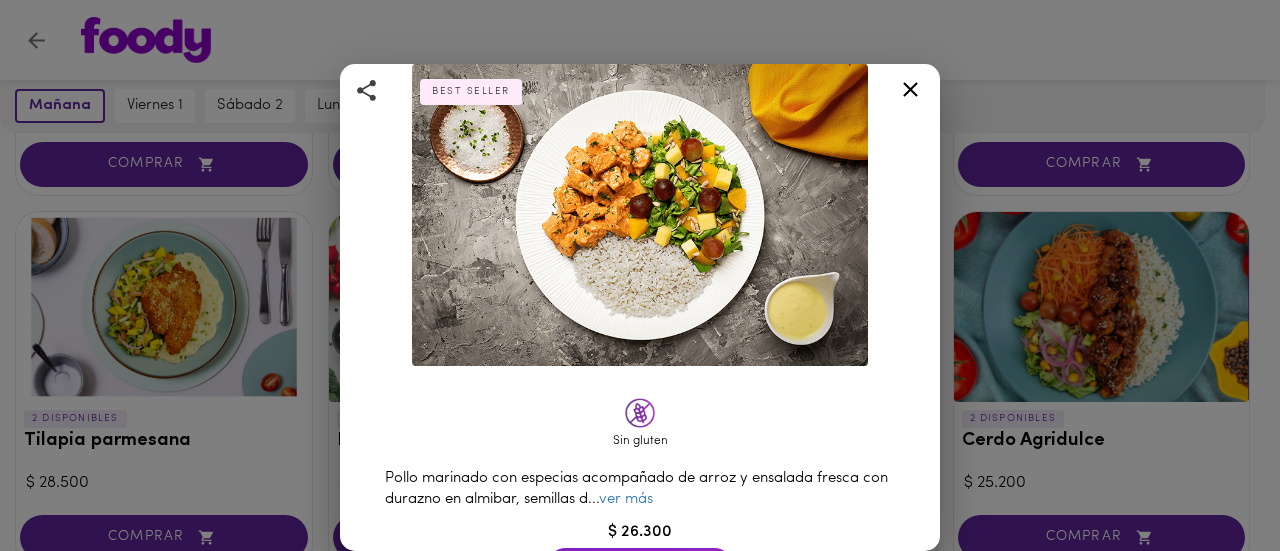click 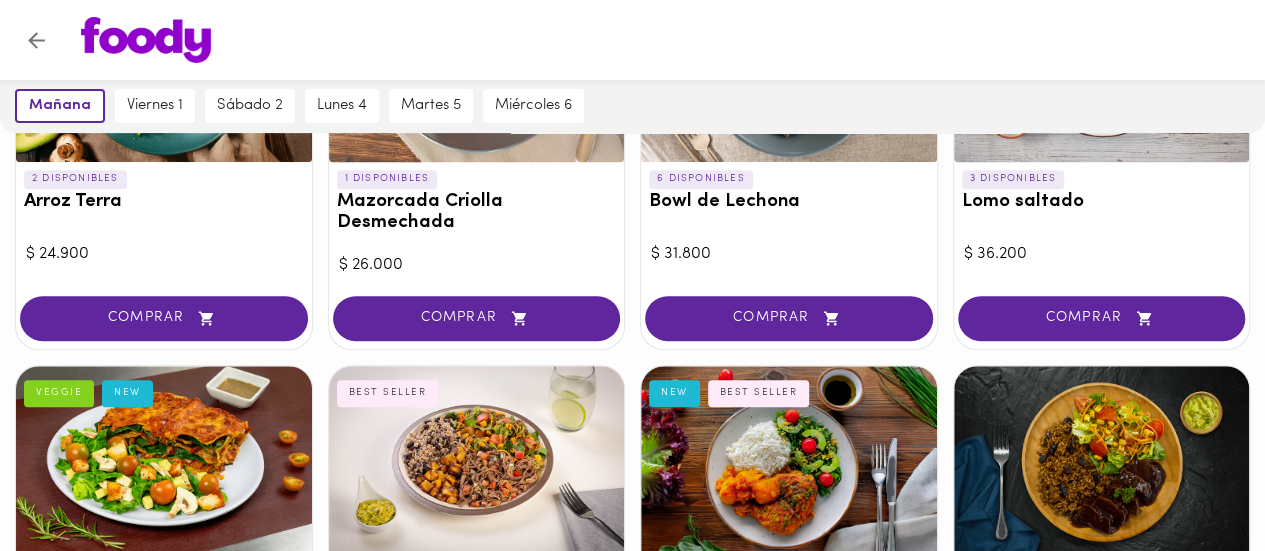 scroll, scrollTop: 58, scrollLeft: 0, axis: vertical 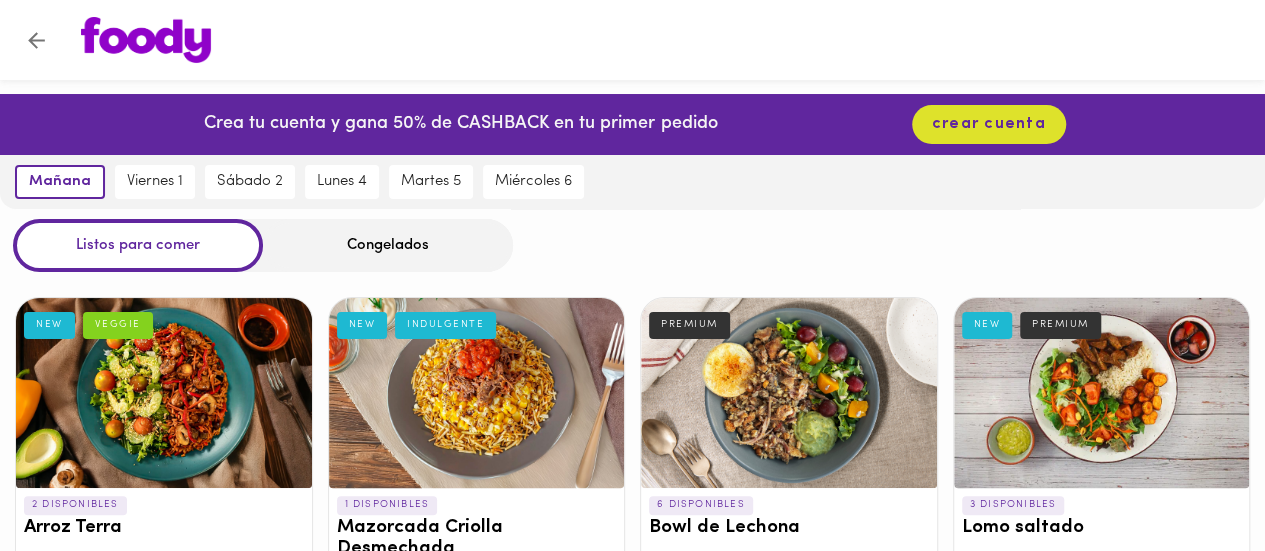 click at bounding box center (477, 393) 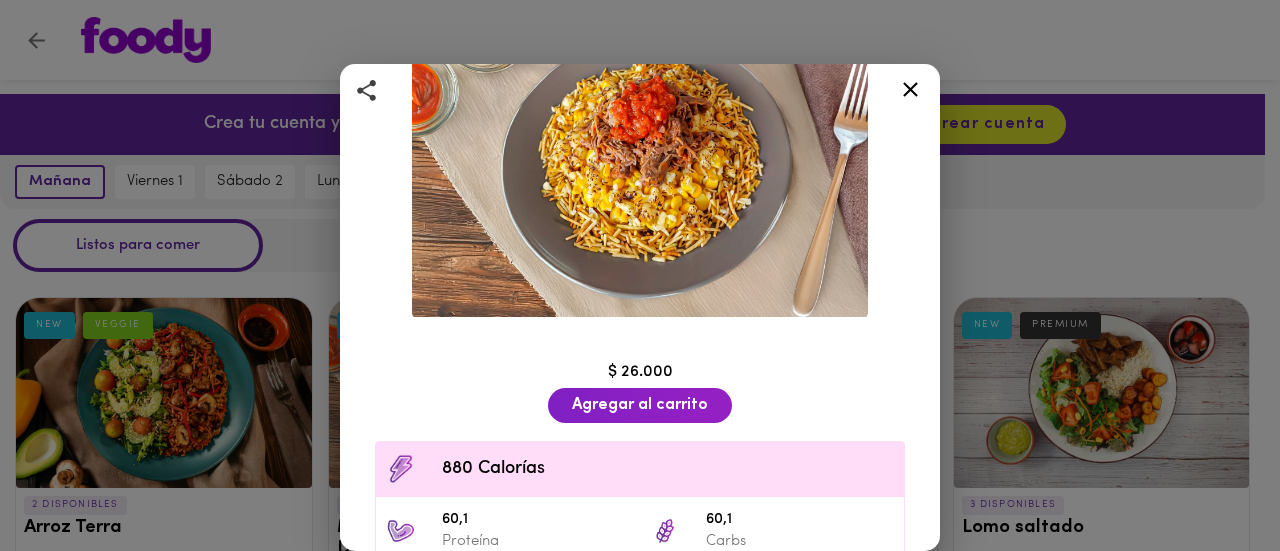 scroll, scrollTop: 146, scrollLeft: 0, axis: vertical 